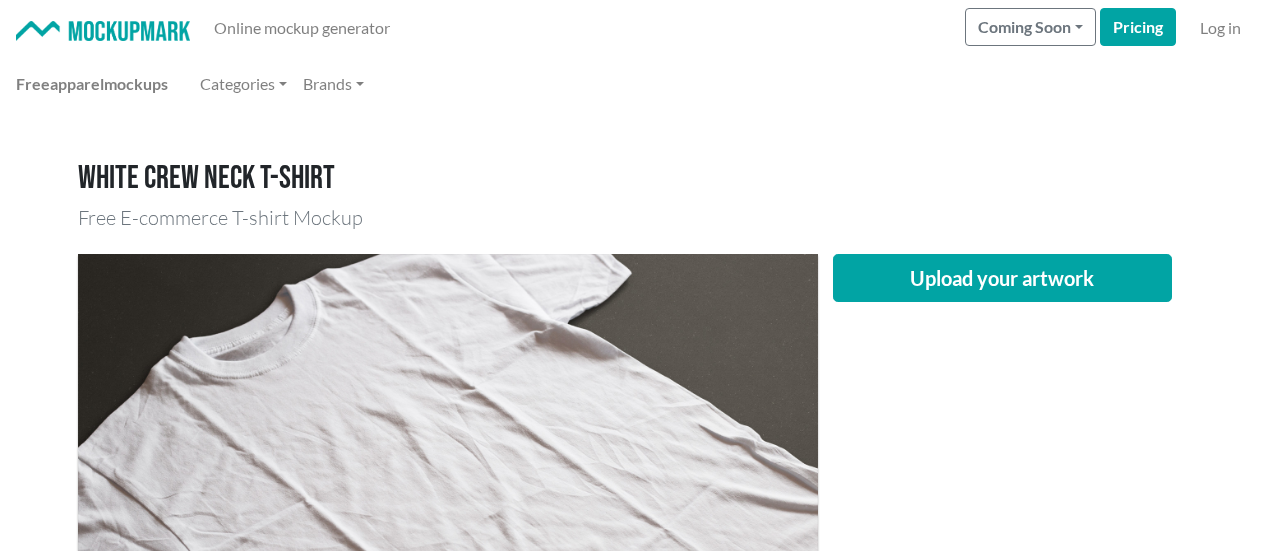 scroll, scrollTop: 0, scrollLeft: 0, axis: both 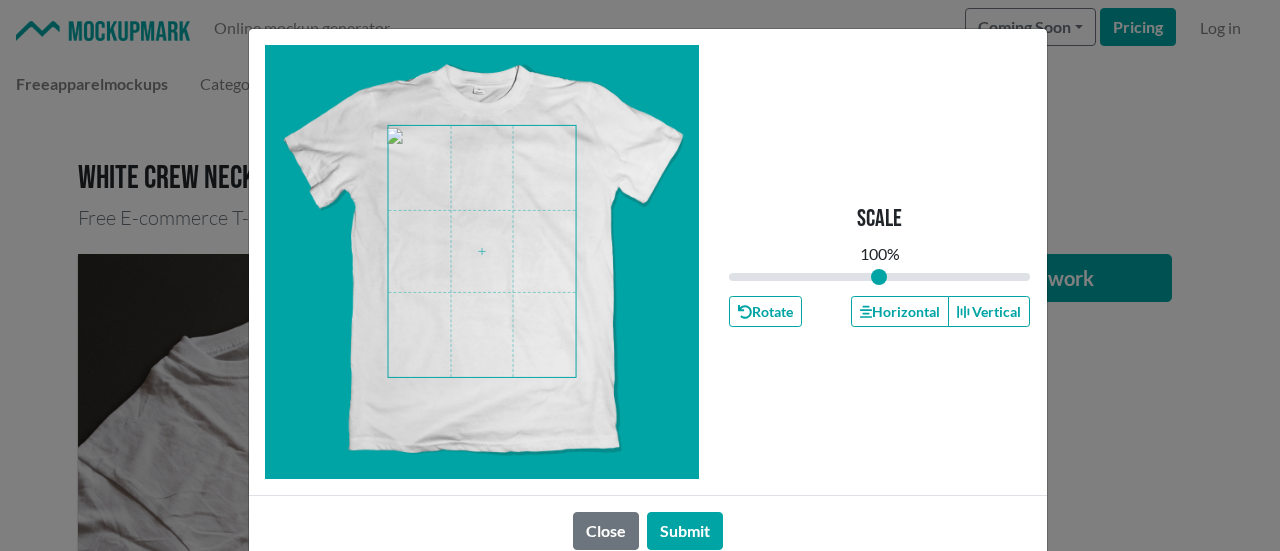 click at bounding box center [482, 251] 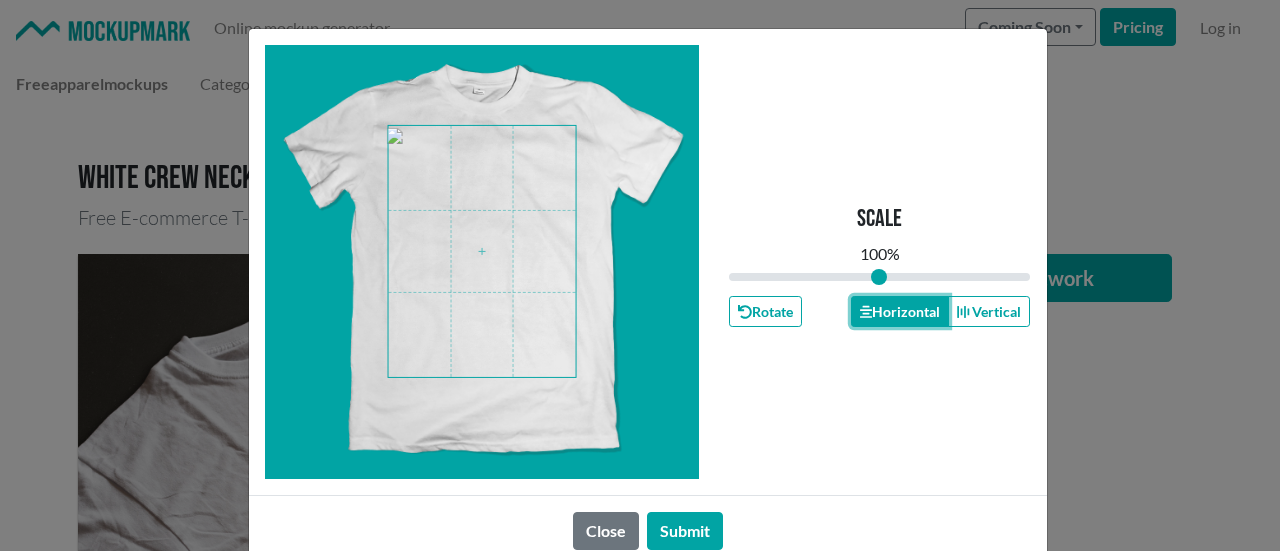 click on "Horizontal" at bounding box center [900, 311] 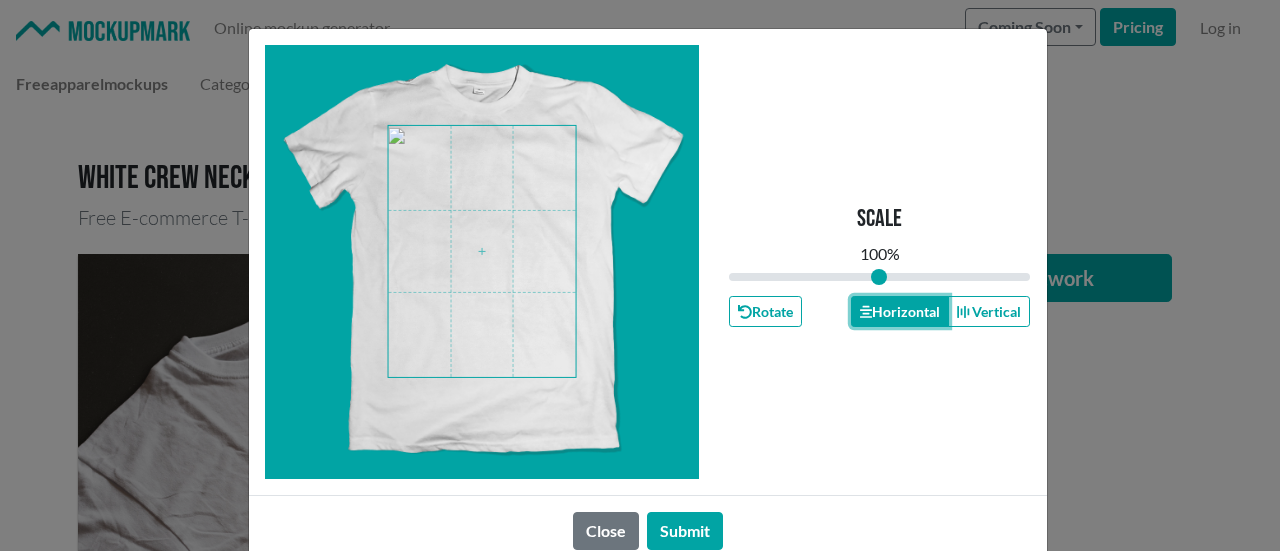 click on "Horizontal" at bounding box center [900, 311] 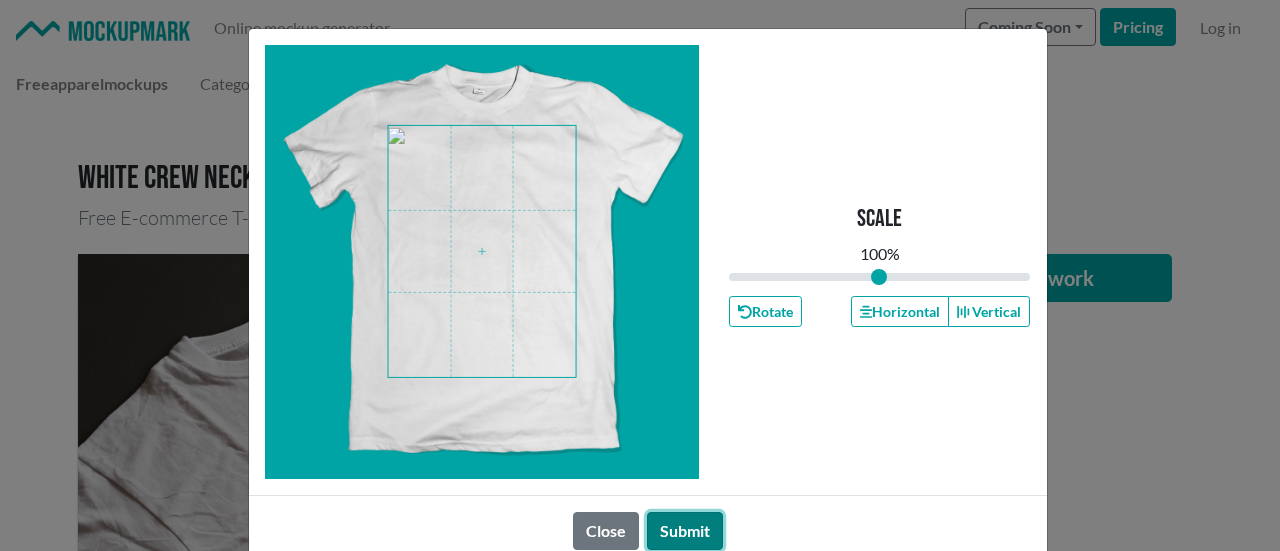 click on "Submit" at bounding box center (685, 531) 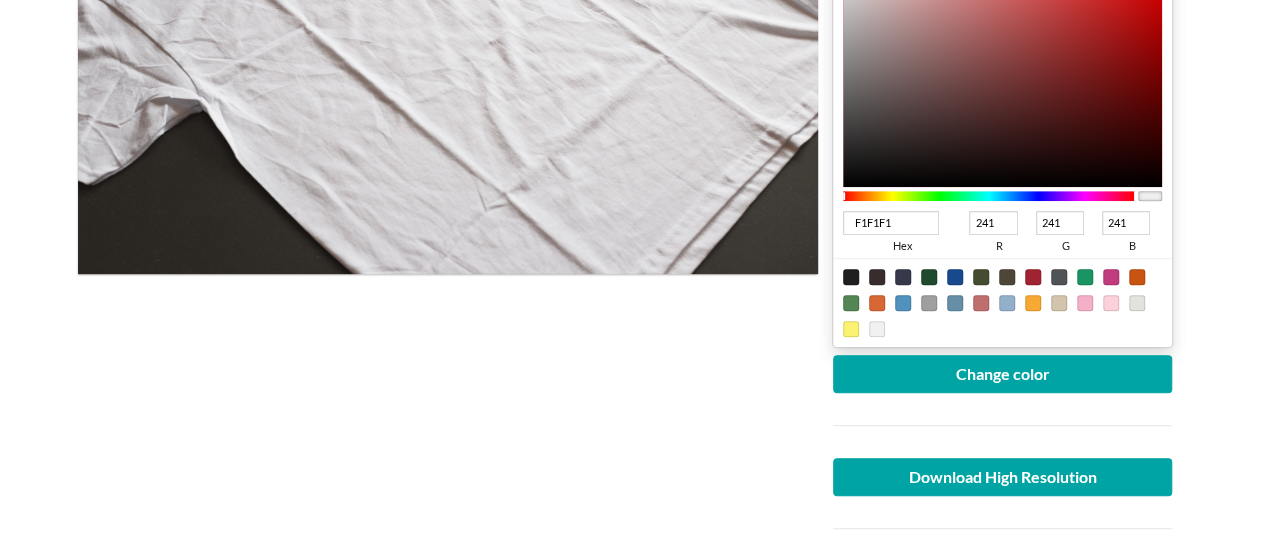scroll, scrollTop: 466, scrollLeft: 0, axis: vertical 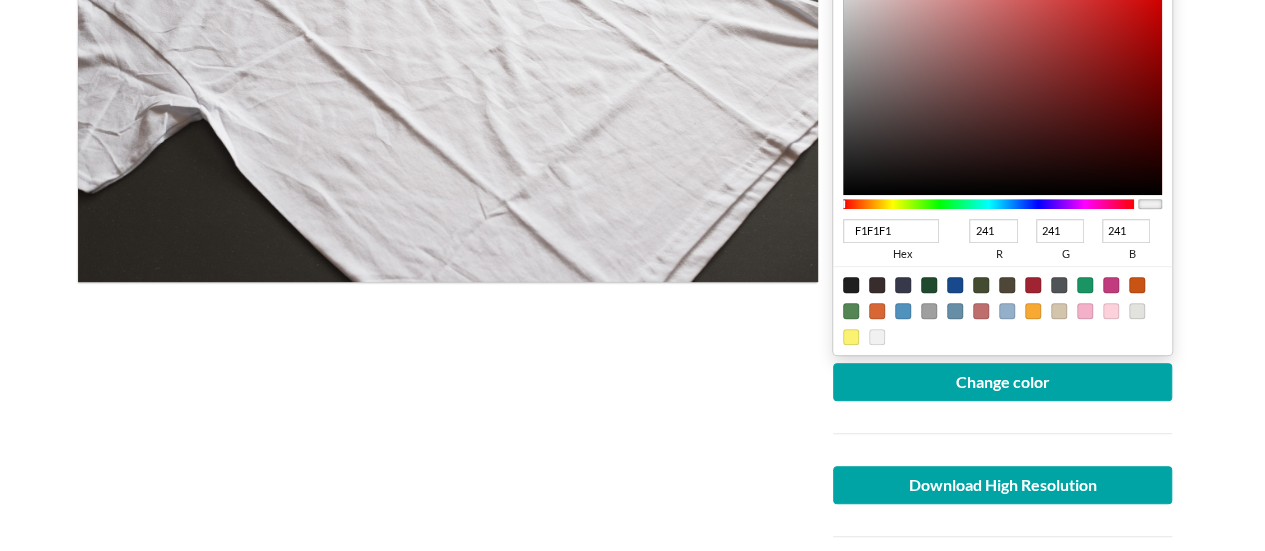 click on "F1F1F1" at bounding box center [891, 231] 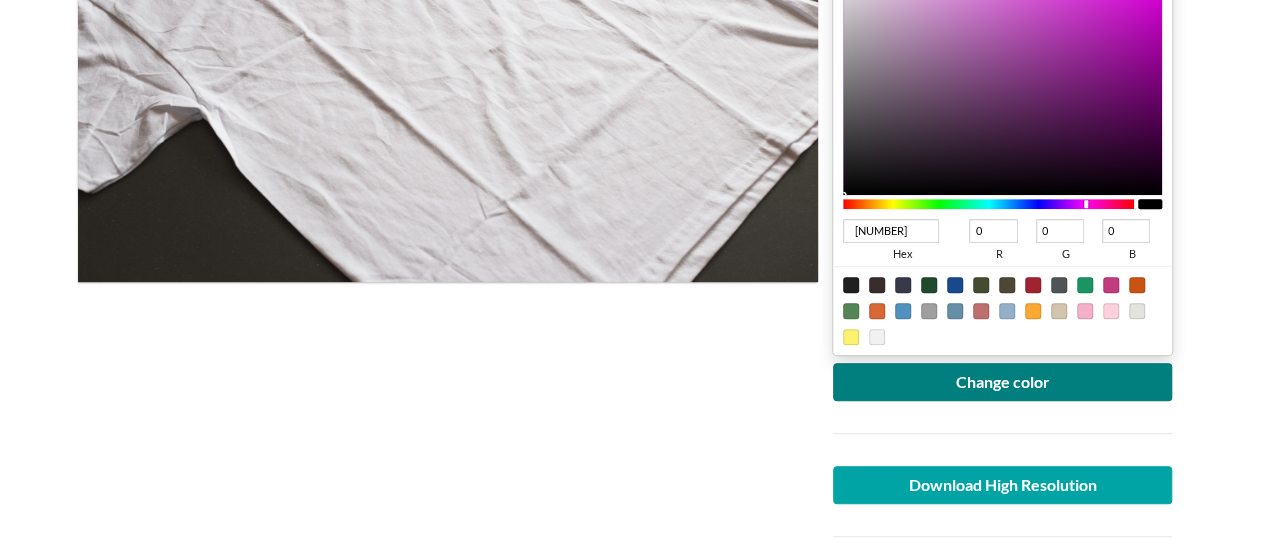 type on "000000" 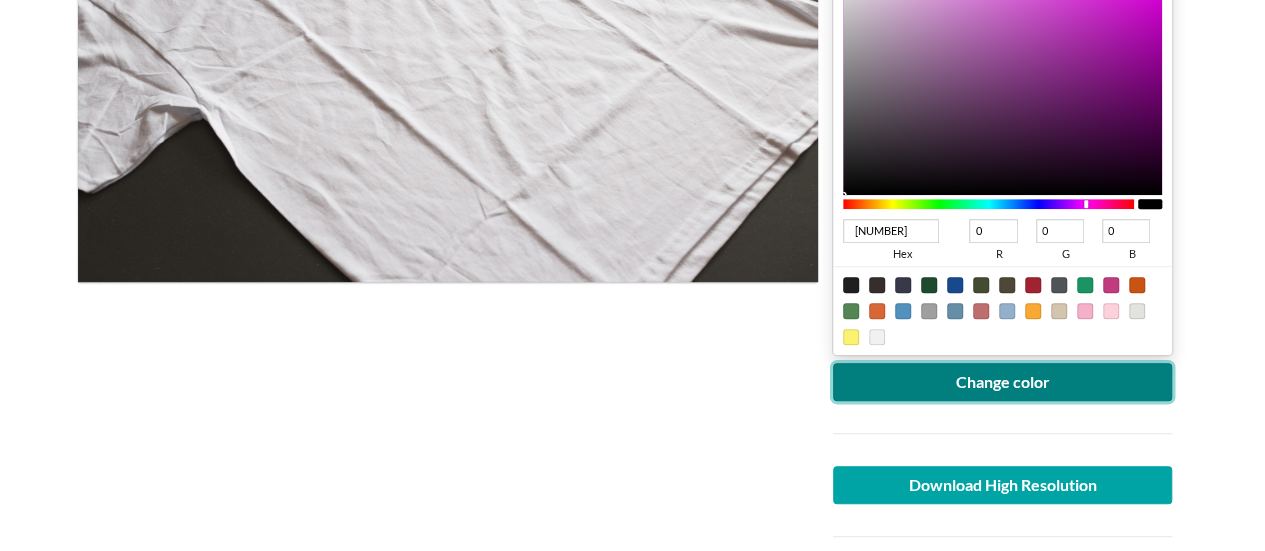 click on "Change color" at bounding box center [1003, 382] 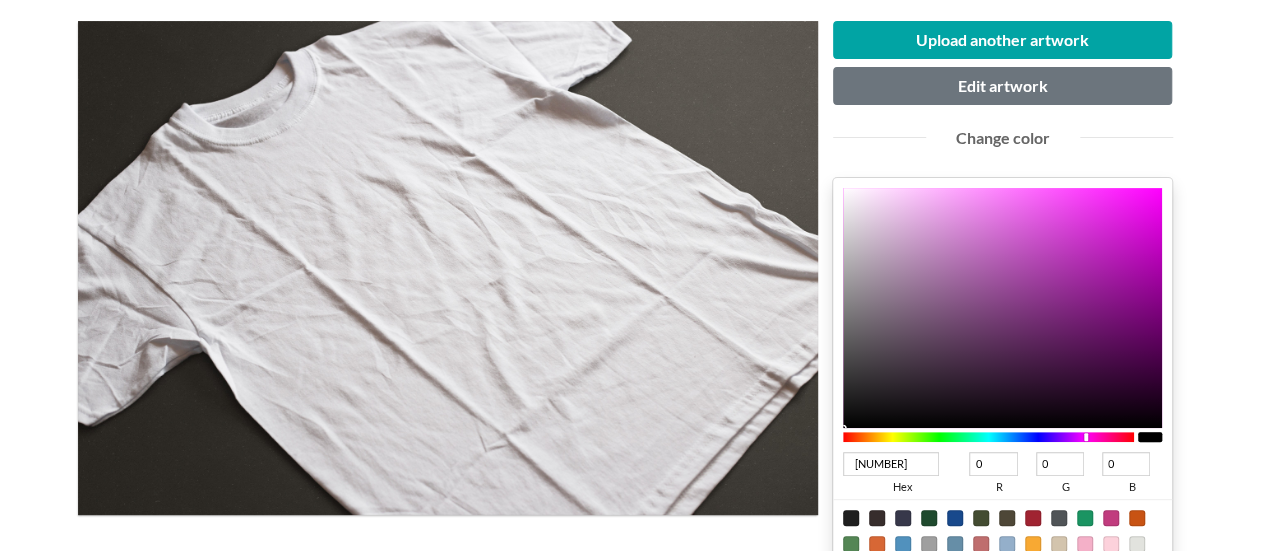 scroll, scrollTop: 700, scrollLeft: 0, axis: vertical 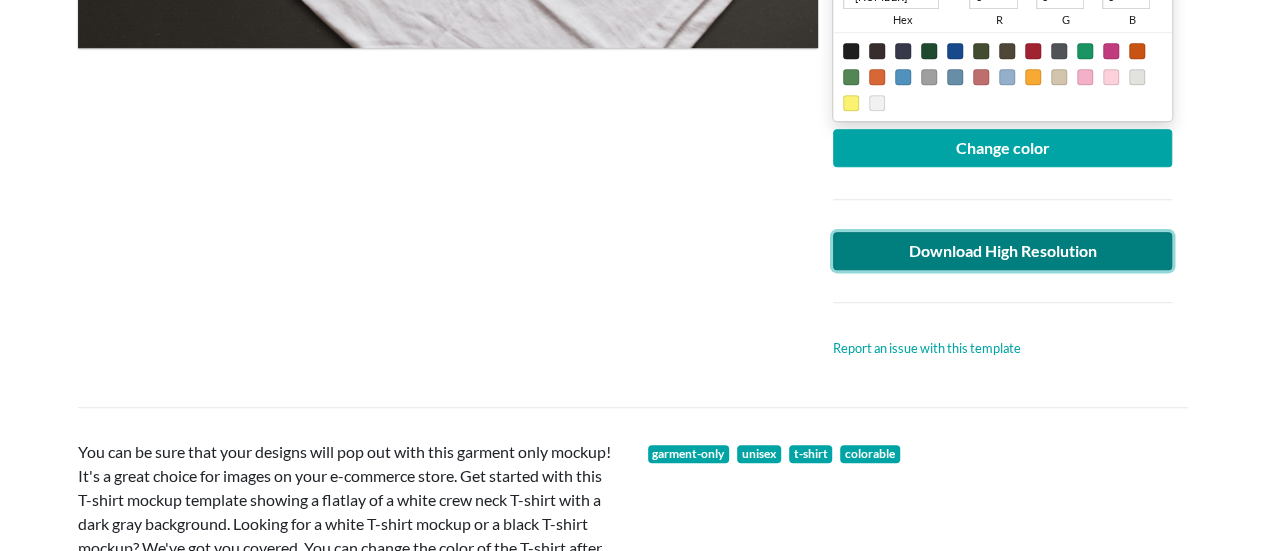 click on "Download High Resolution" at bounding box center (1003, 251) 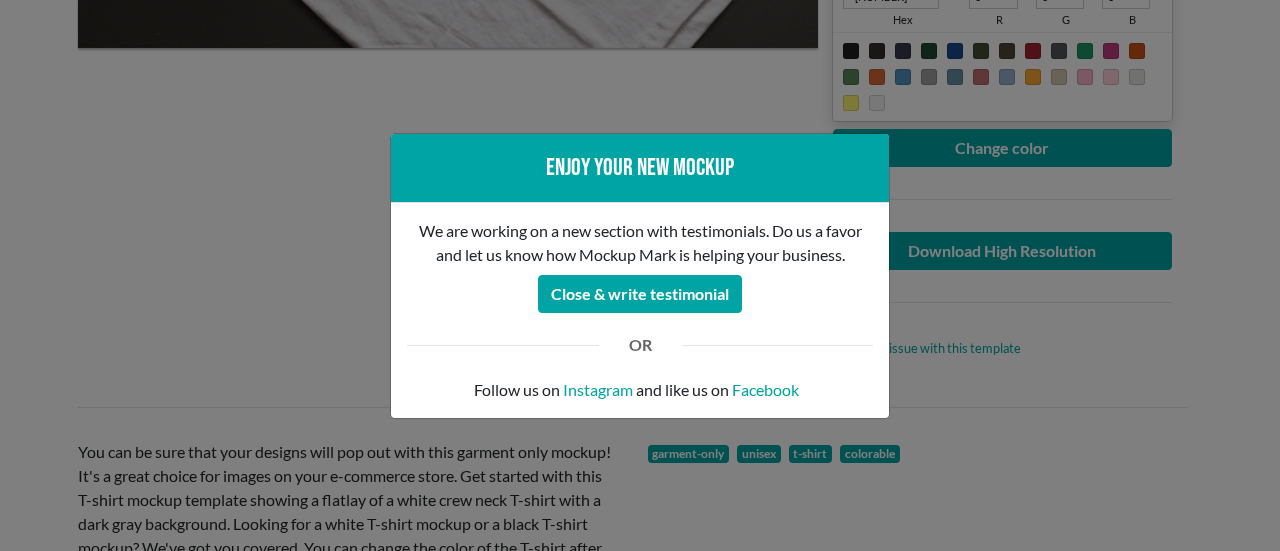 click on "Enjoy your new mockup We are working on a new section with testimonials. Do us a favor and let us know how Mockup Mark is helping your business. Close & write testimonial OR Follow us on   Instagram   and like us on   Facebook" at bounding box center [640, 275] 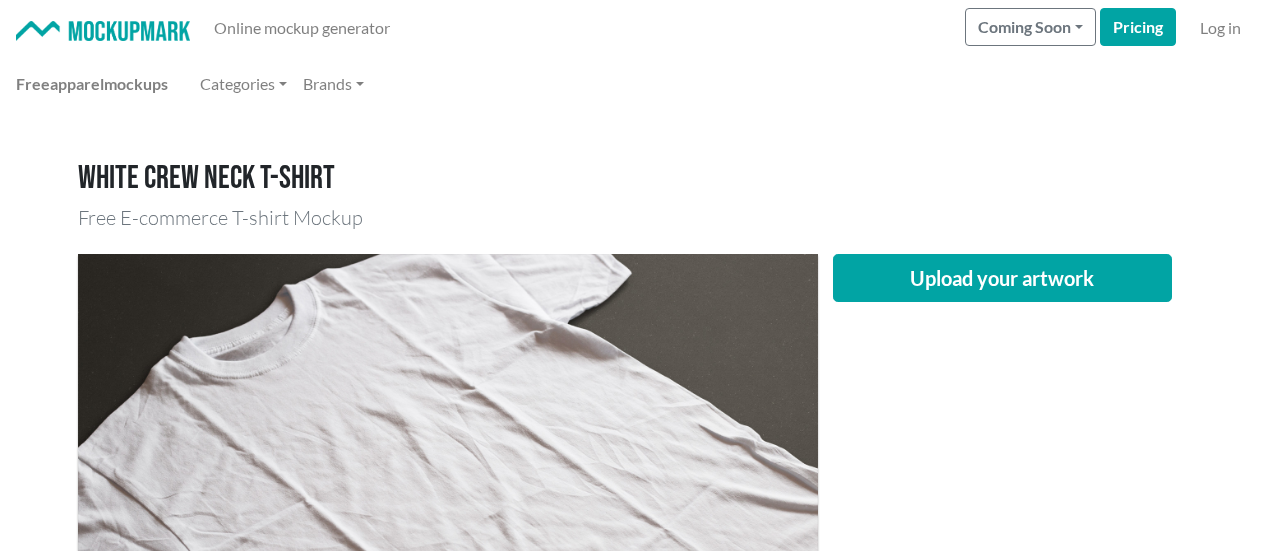 scroll, scrollTop: 0, scrollLeft: 0, axis: both 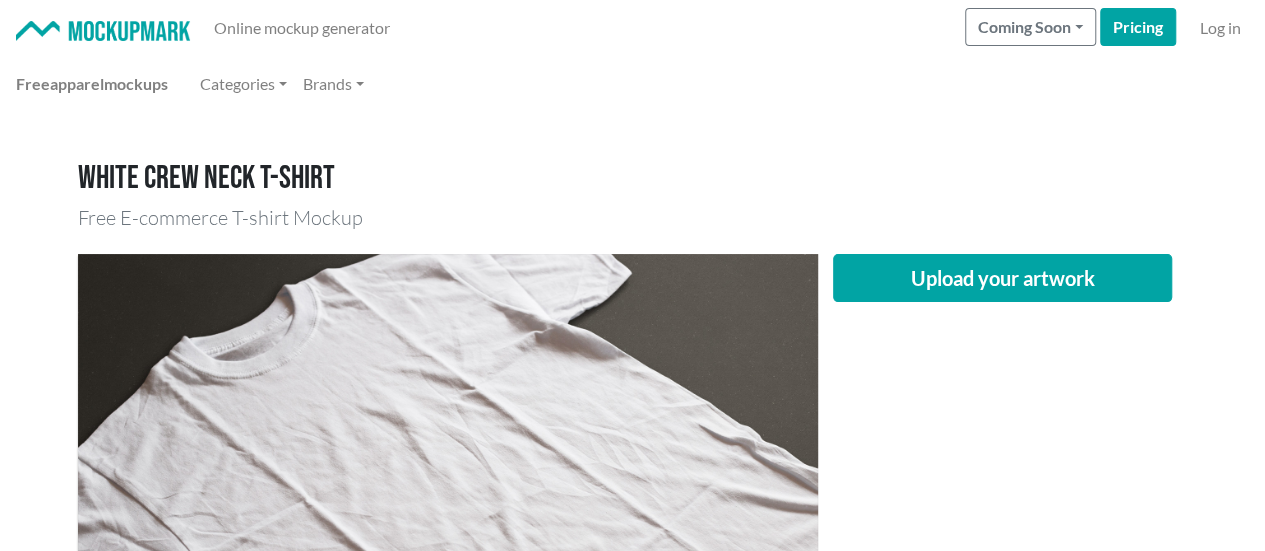 click on "White crew neck T-shirt Free E-commerce T-shirt Mockup Upload your artwork You can be sure that your designs will pop out with this garment only mockup! It's a great choice for images on your e-commerce store. Get started with this T-shirt
mockup template showing a flatlay of a white crew neck T-shirt with a dark gray background. Looking for a white T-shirt mockup or a black T-shirt mockup? We've got you covered. You can change the color of the T-shirt after uploading your design. The best part? You can download this free mockup with no watermark! garment-only unisex t-shirt colorable You might also like Premium Premium Premium Premium Premium Premium Premium Premium Premium Premium Premium Premium Premium Premium Premium Premium Premium Premium Premium Premium Premium Premium Premium Premium Premium Premium Premium Browse more templates" at bounding box center [632, 855] 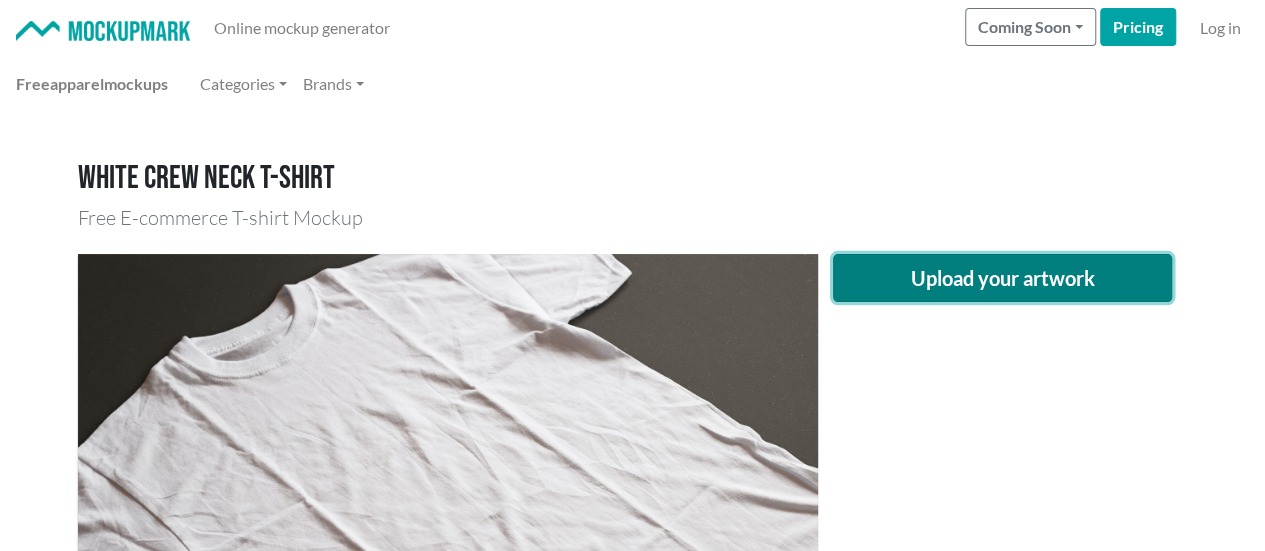 click on "Upload your artwork" at bounding box center [1003, 278] 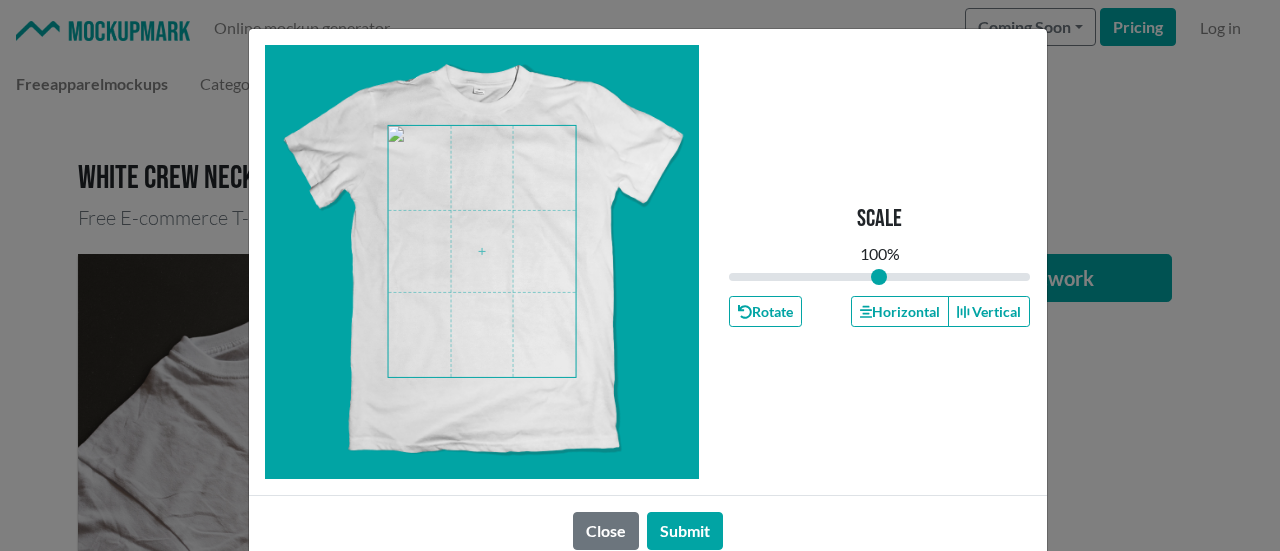 click at bounding box center [482, 251] 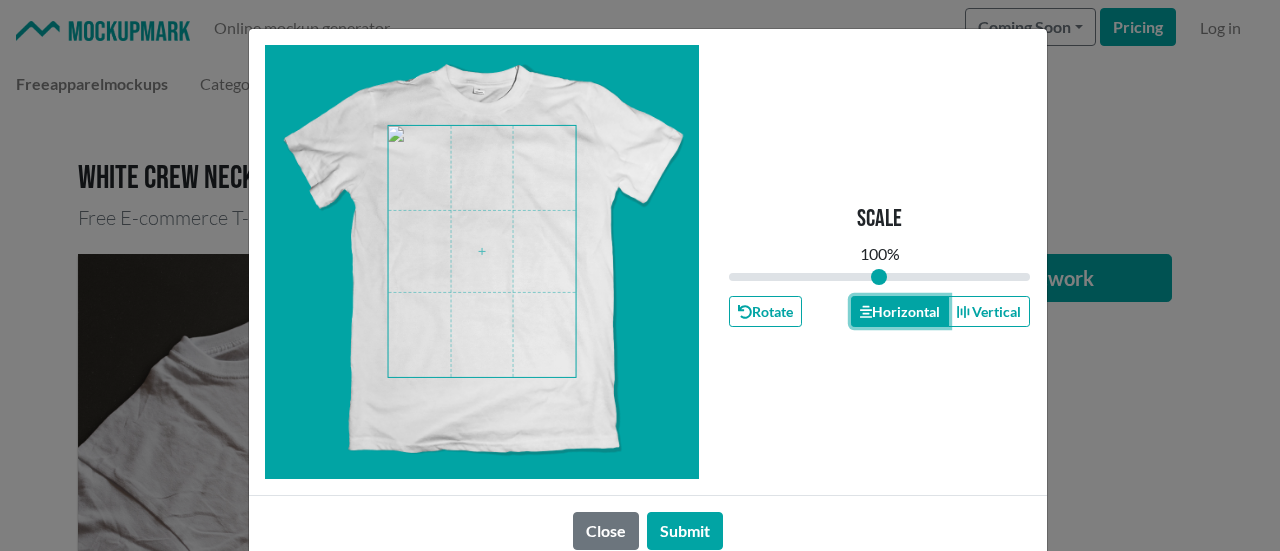 click on "Horizontal" at bounding box center [900, 311] 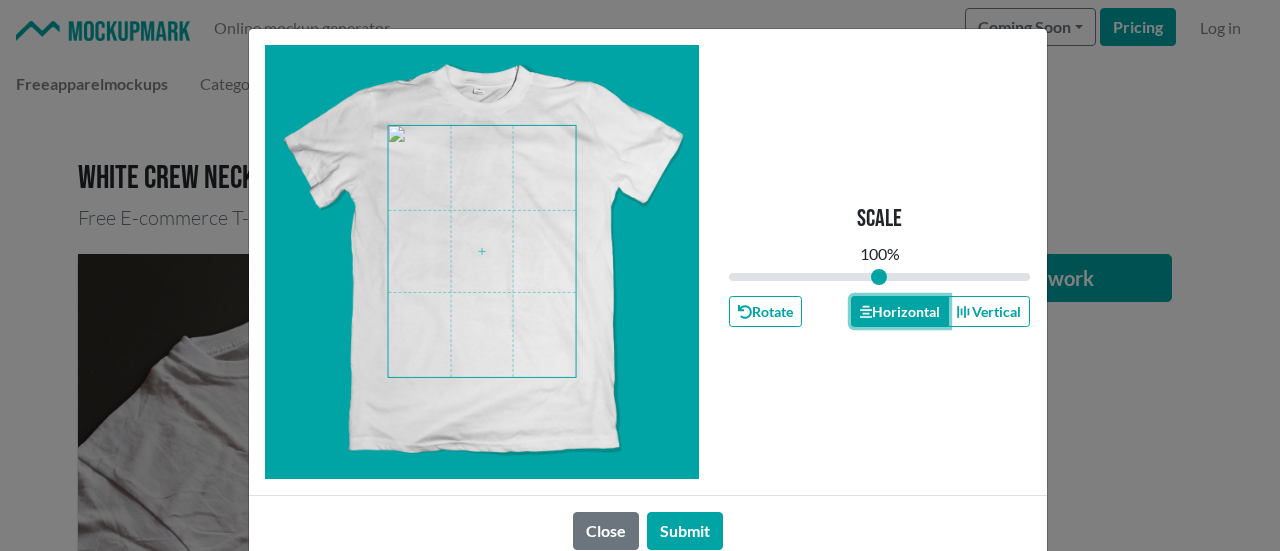 click on "Horizontal" at bounding box center (900, 311) 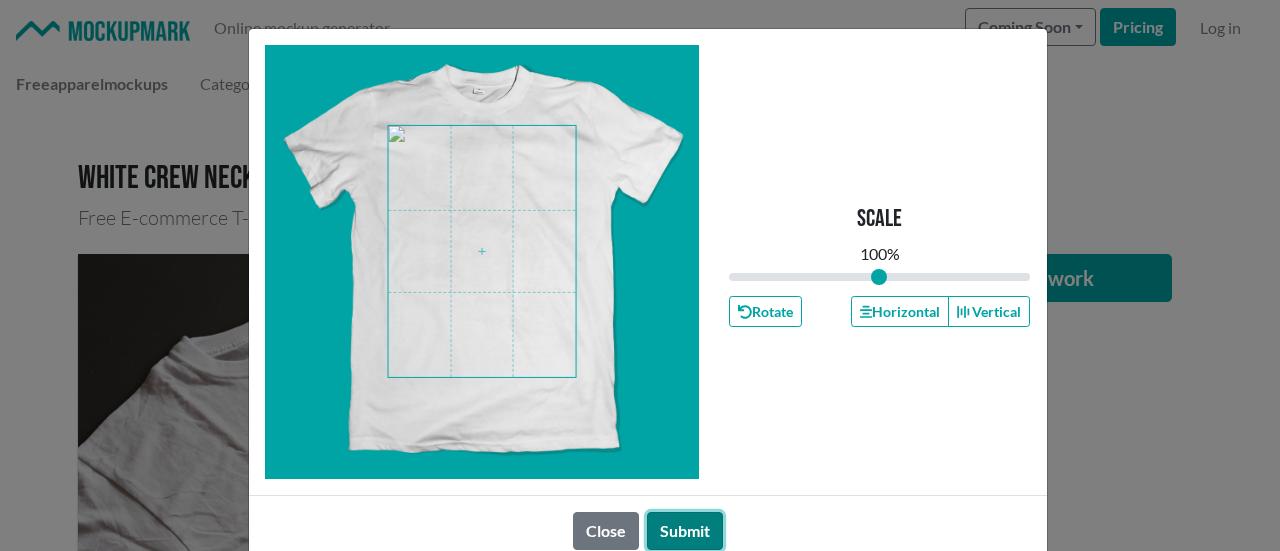 click on "Submit" at bounding box center (685, 531) 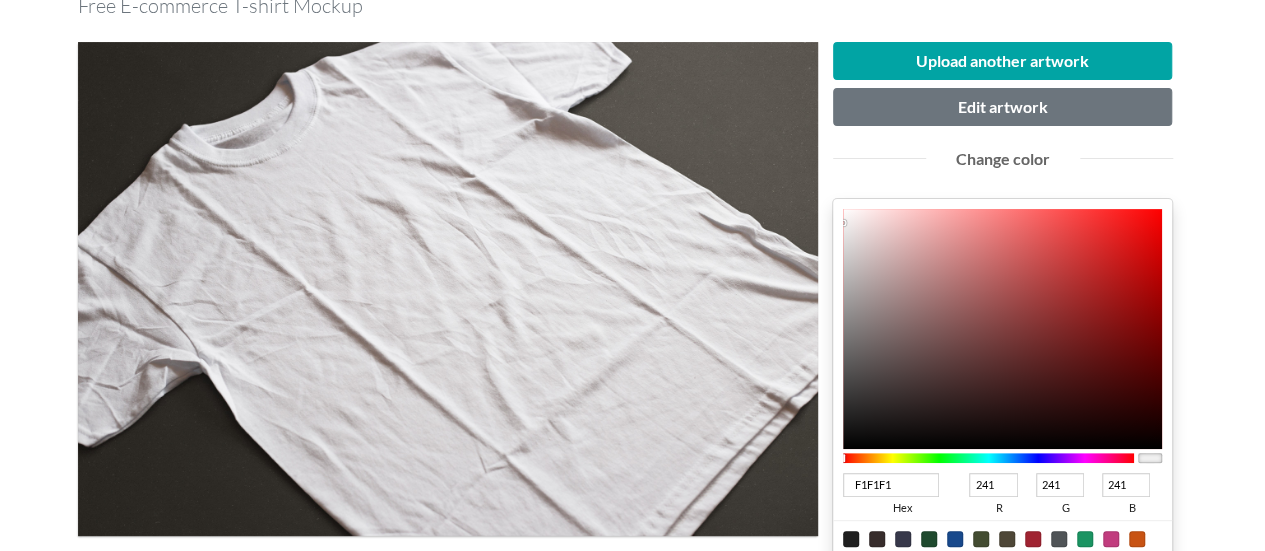 scroll, scrollTop: 233, scrollLeft: 0, axis: vertical 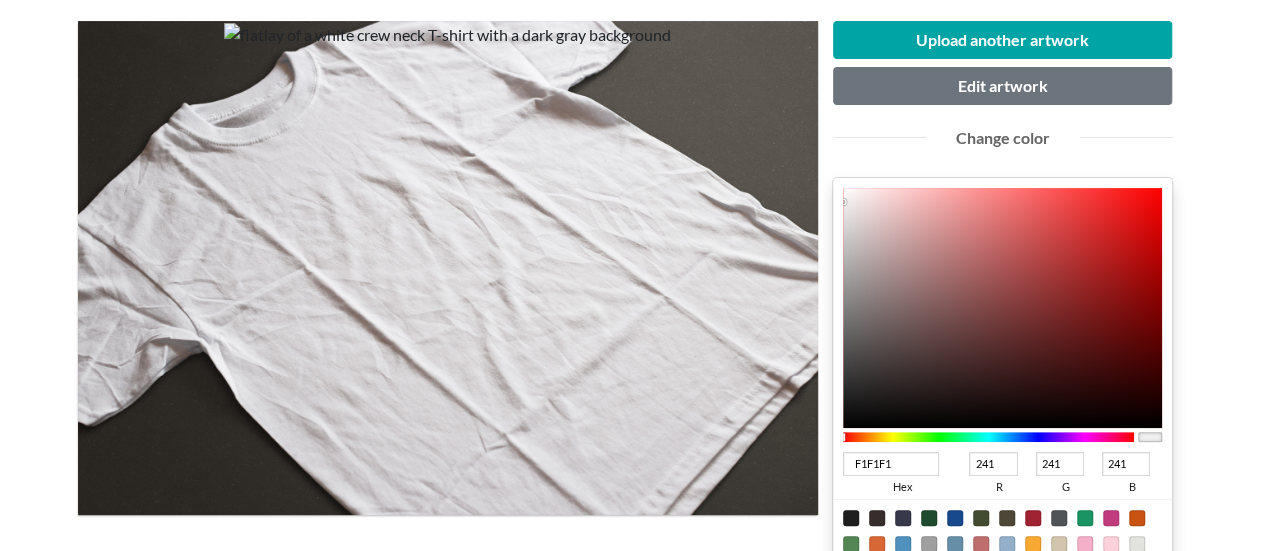 click on "F1F1F1" at bounding box center (891, 464) 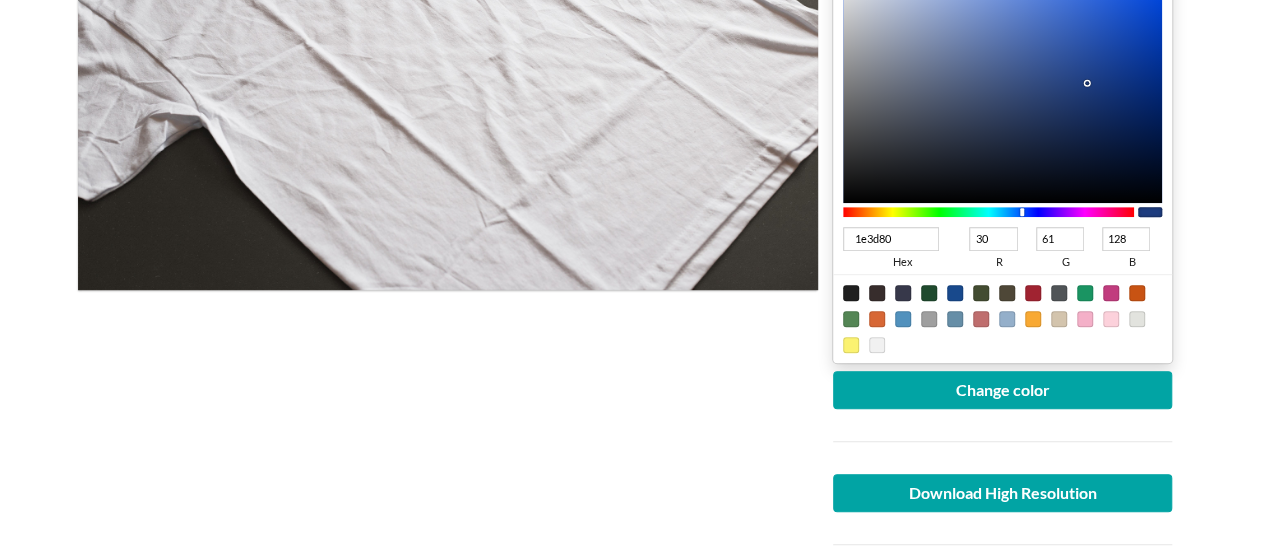 scroll, scrollTop: 466, scrollLeft: 0, axis: vertical 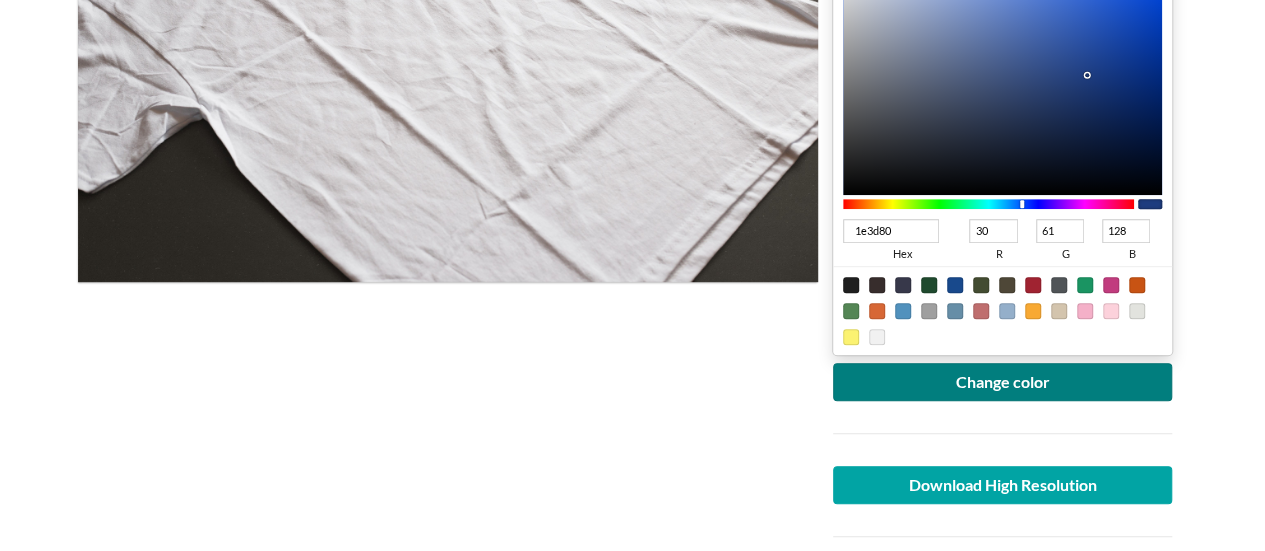type on "1e3d80" 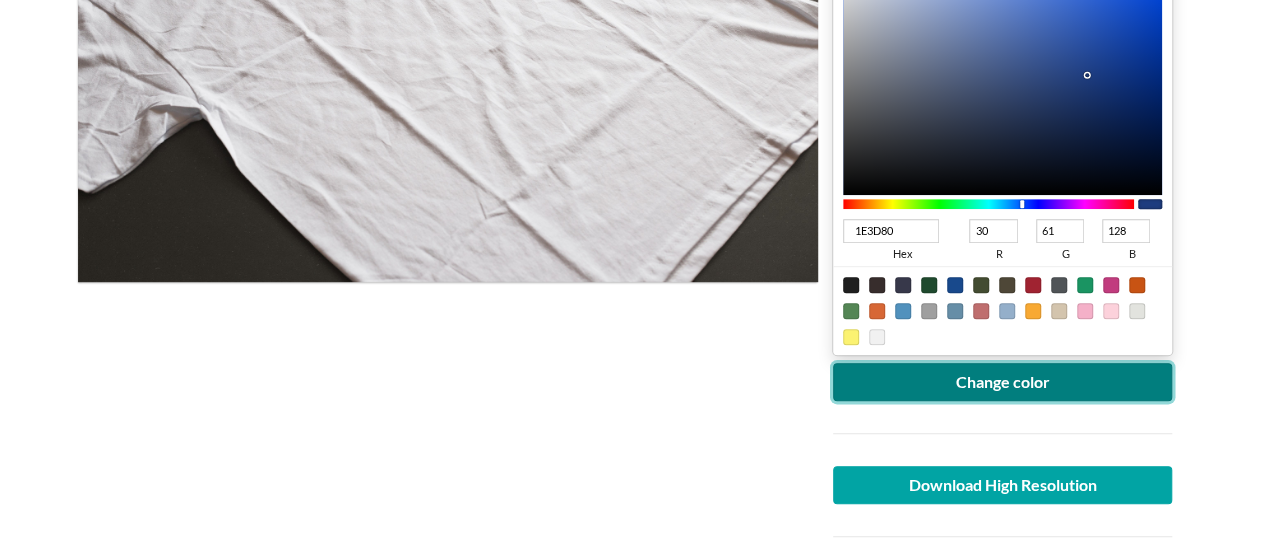 click on "Change color" at bounding box center (1003, 382) 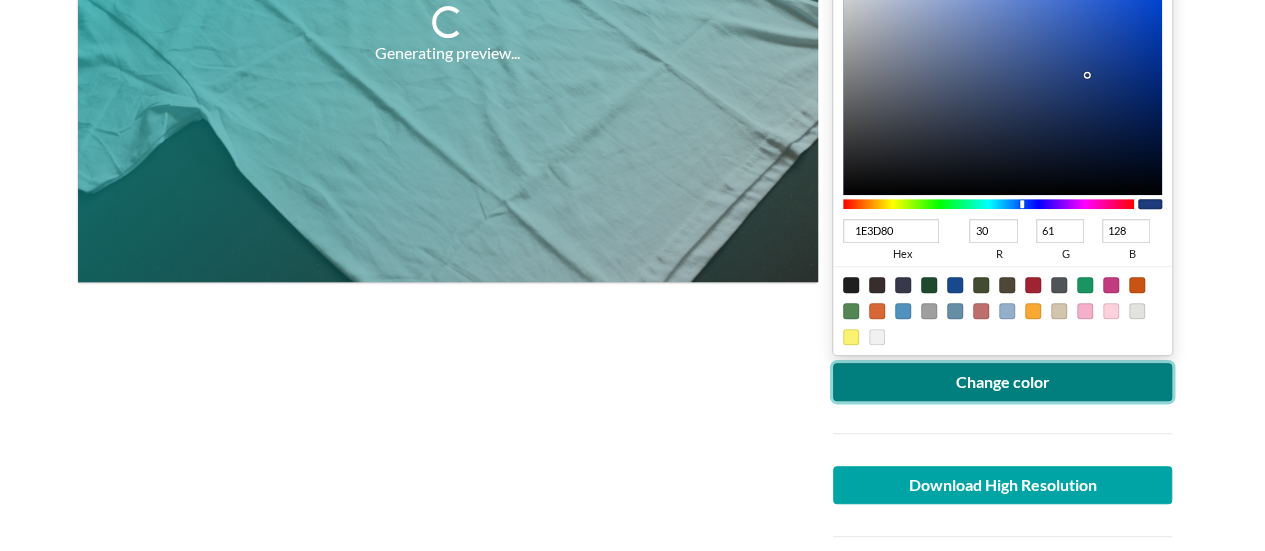 type 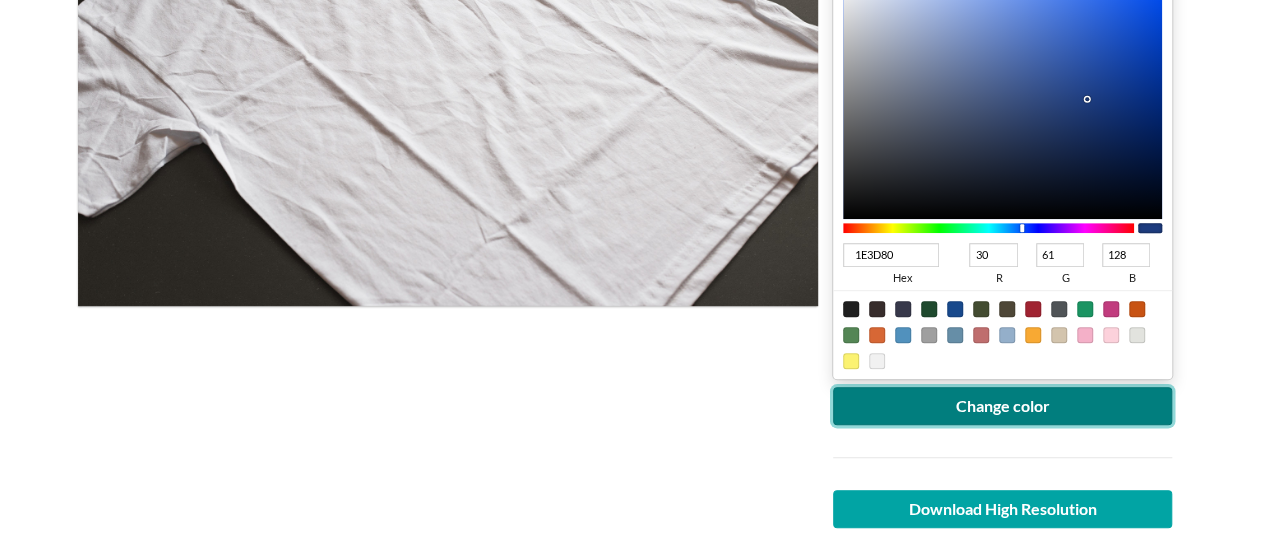 scroll, scrollTop: 466, scrollLeft: 0, axis: vertical 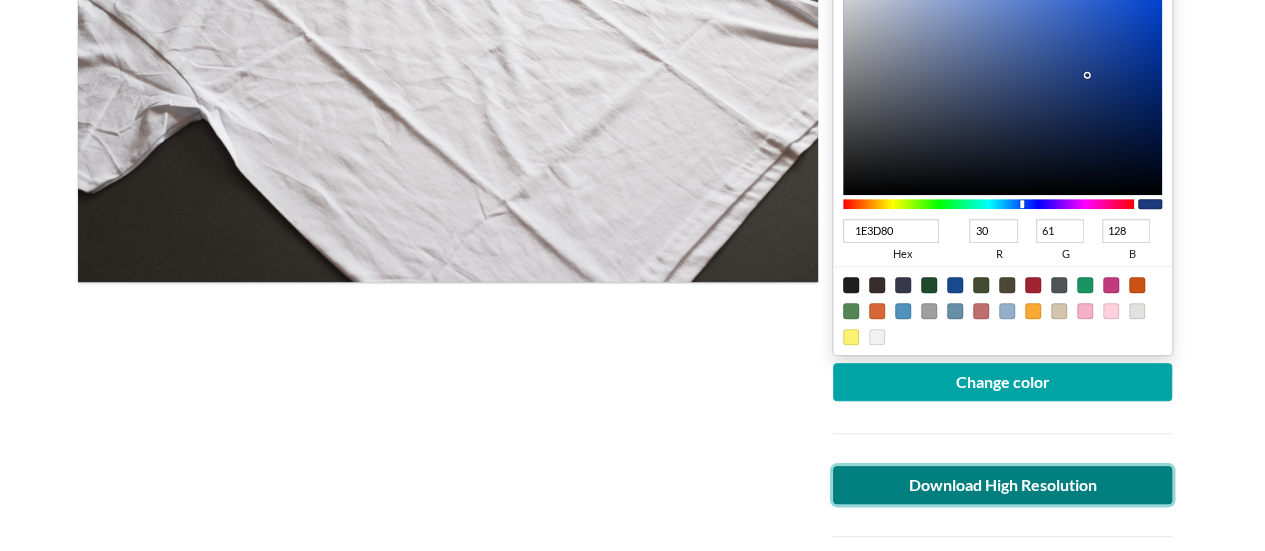 click on "Download High Resolution" at bounding box center (1003, 485) 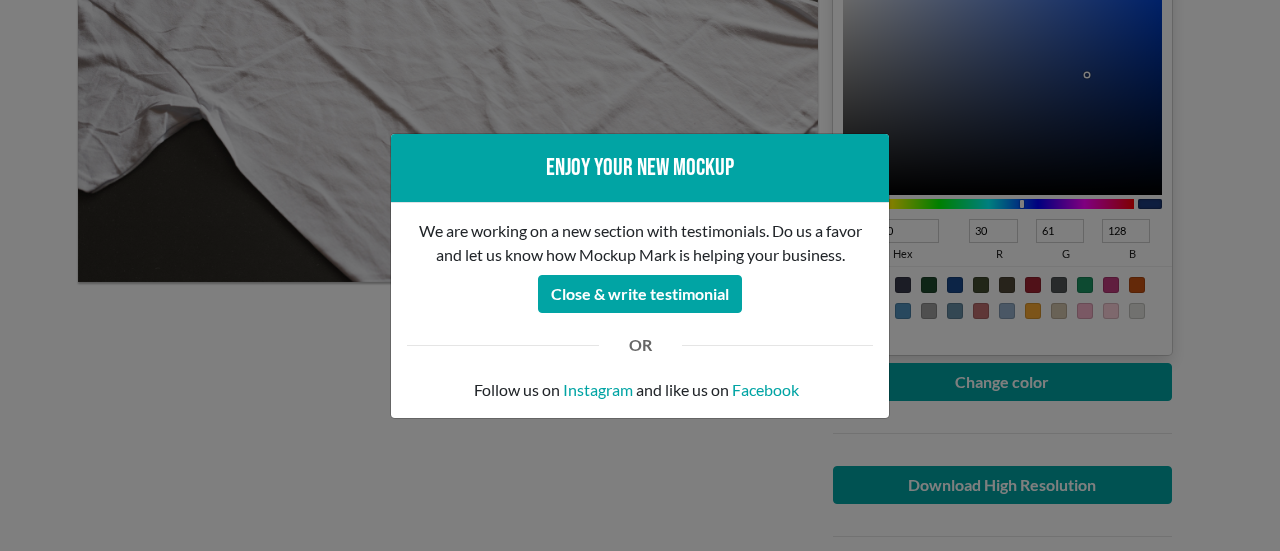 click on "Enjoy your new mockup We are working on a new section with testimonials. Do us a favor and let us know how Mockup Mark is helping your business. Close & write testimonial OR Follow us on   Instagram   and like us on   Facebook" at bounding box center [640, 275] 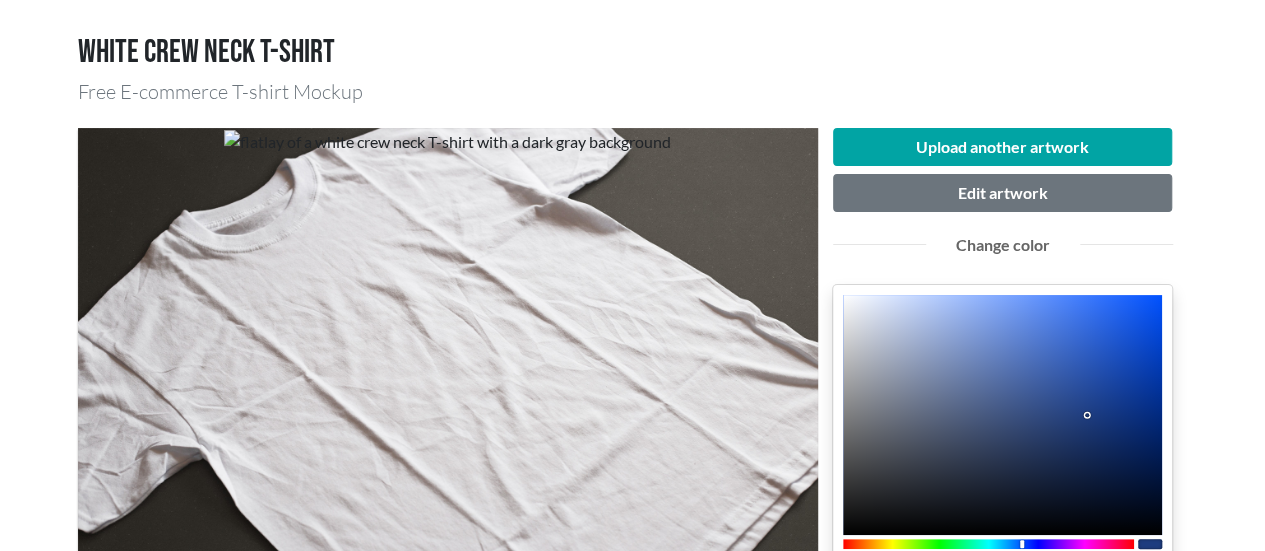 scroll, scrollTop: 233, scrollLeft: 0, axis: vertical 